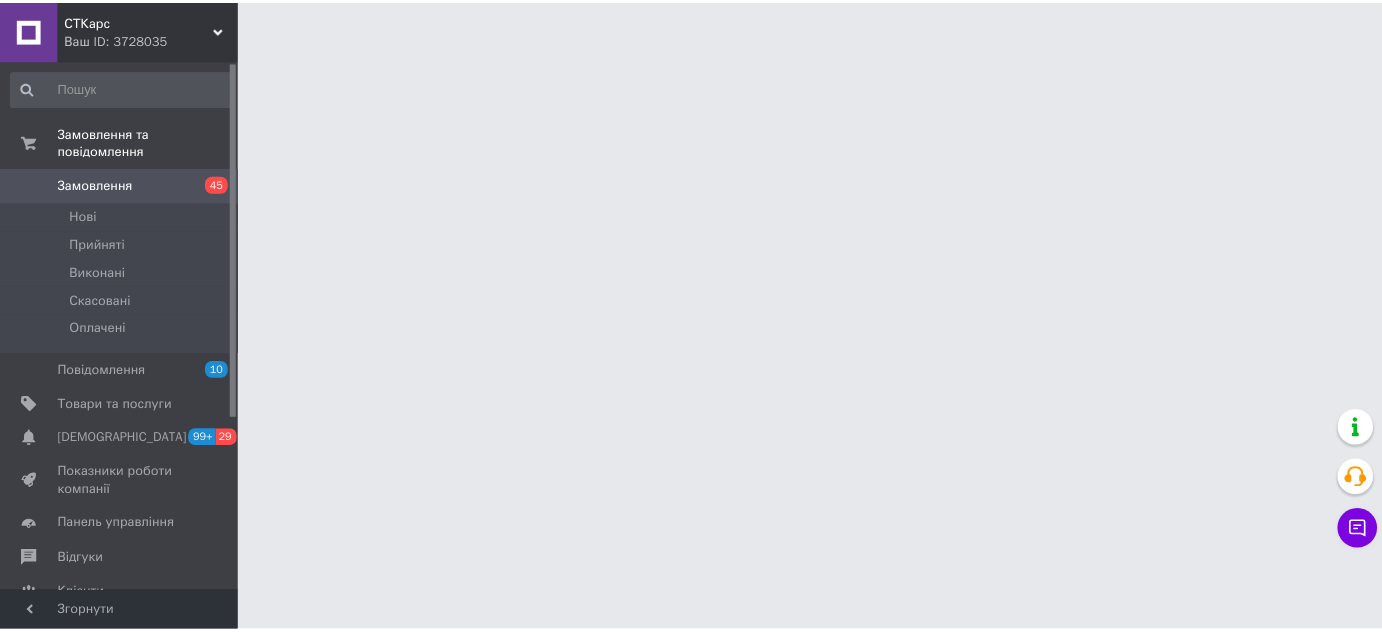 scroll, scrollTop: 0, scrollLeft: 0, axis: both 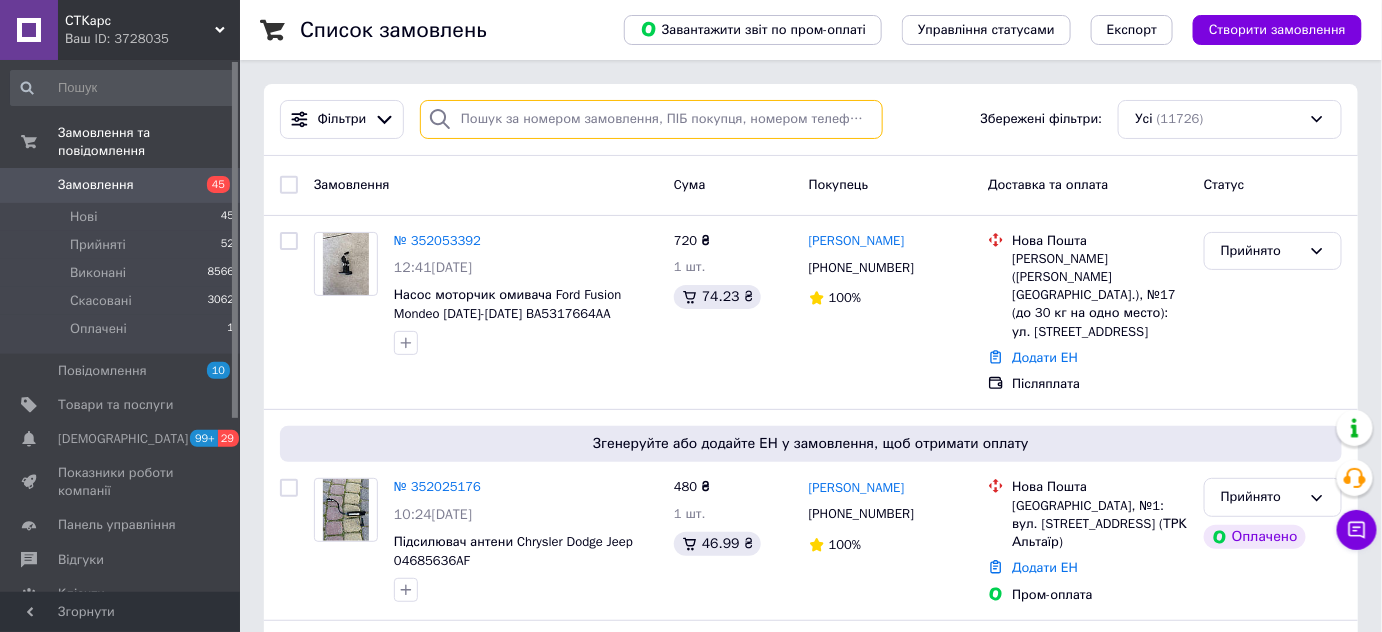 click at bounding box center (651, 119) 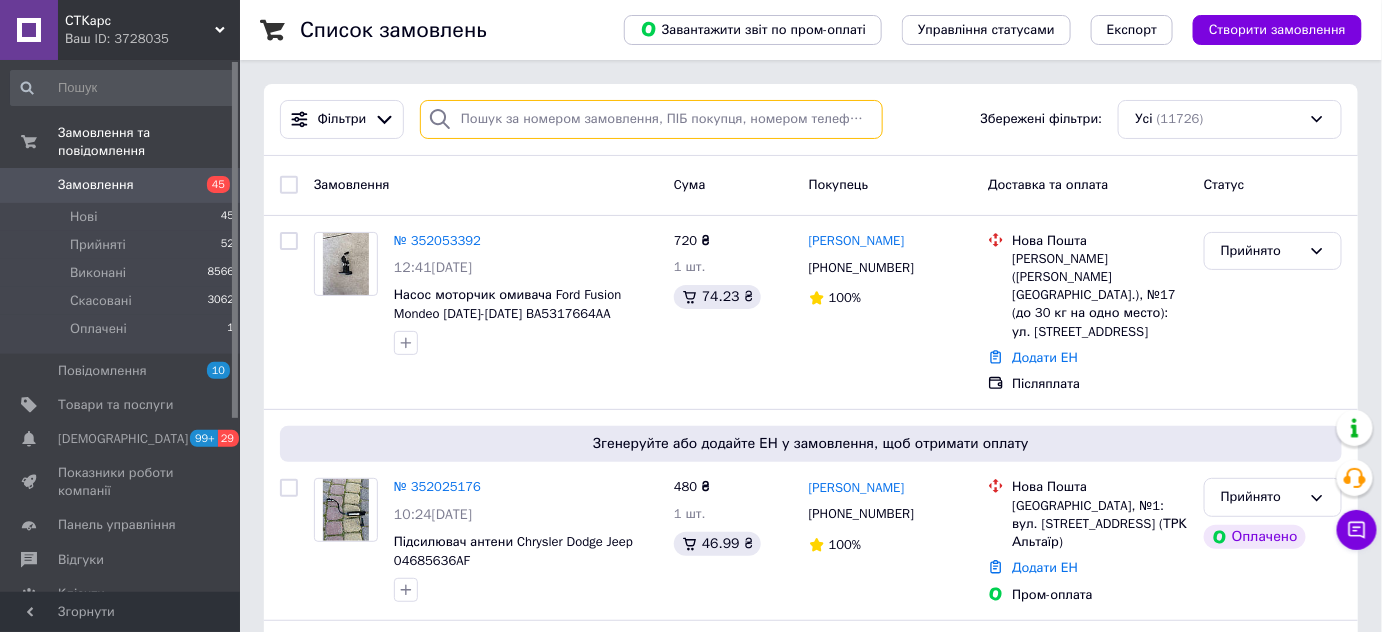 paste on "20451202425351" 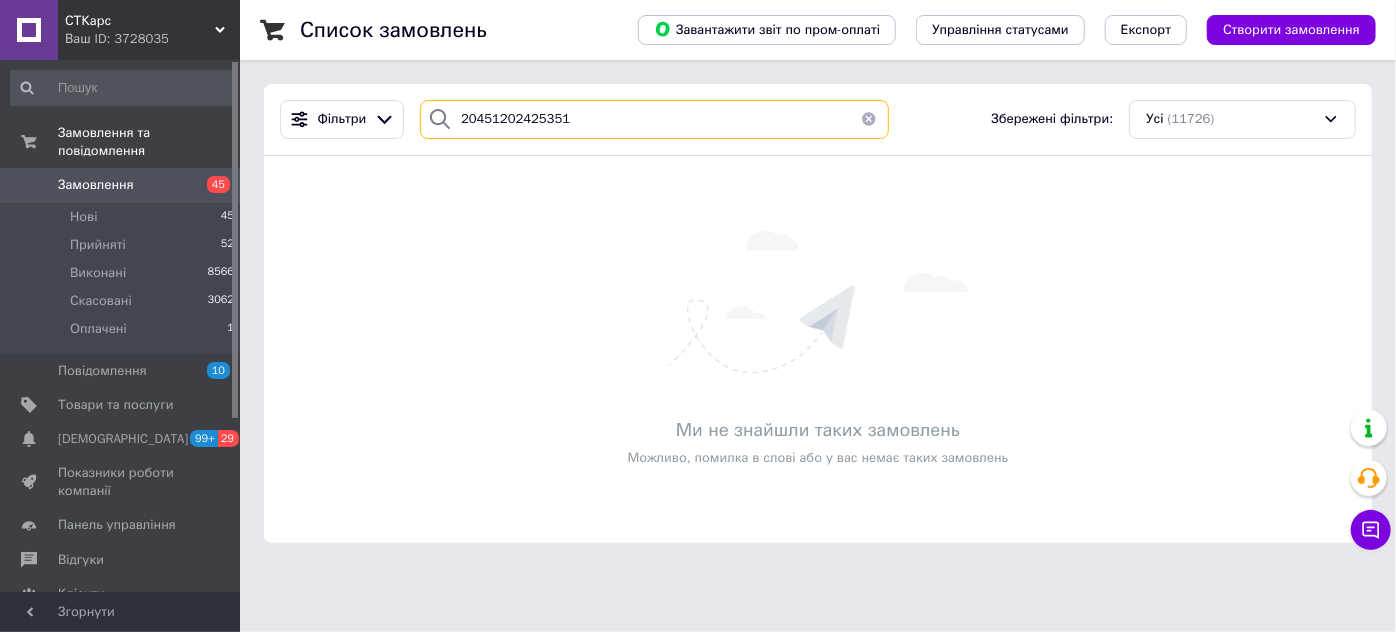 paste on "45120217033220" 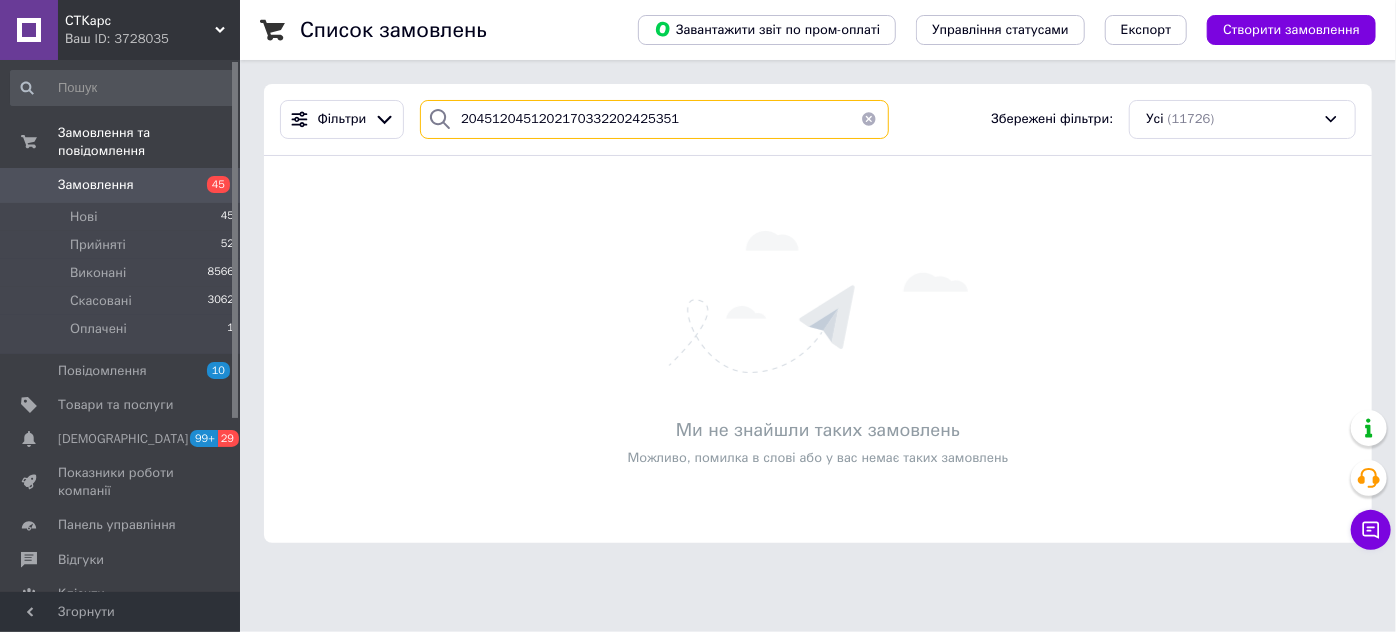 click on "2045120451202170332202425351" at bounding box center [654, 119] 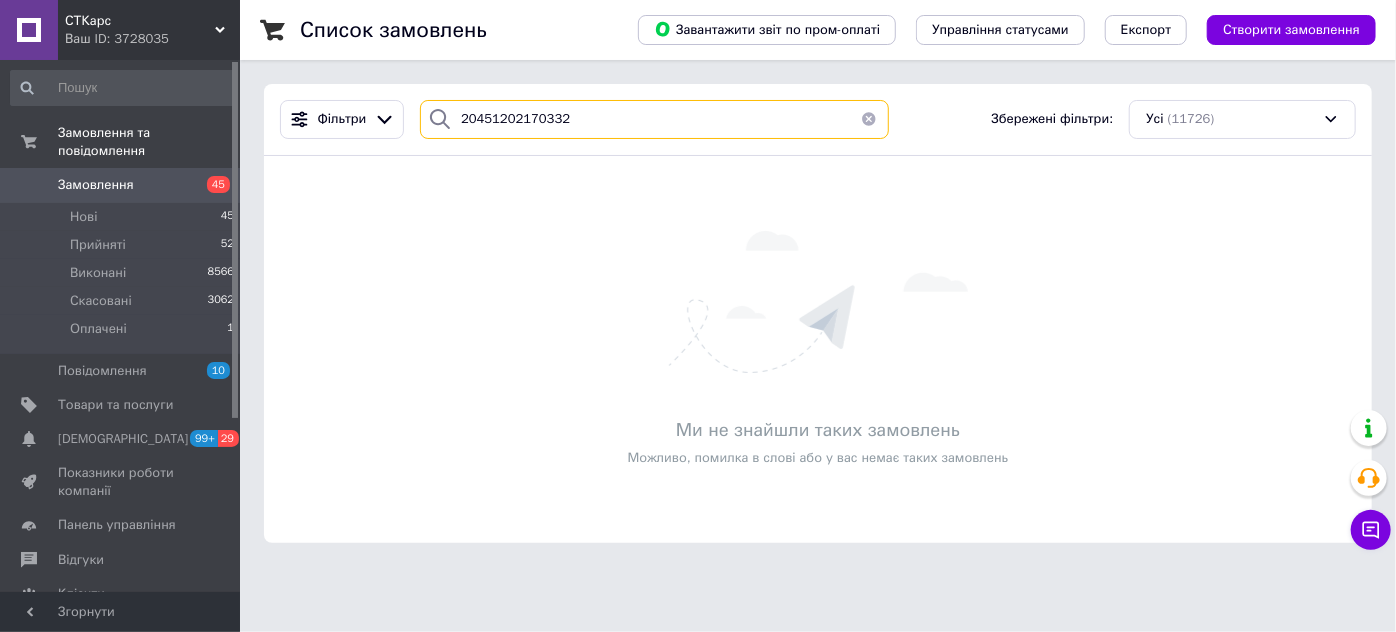 type on "20451202170332" 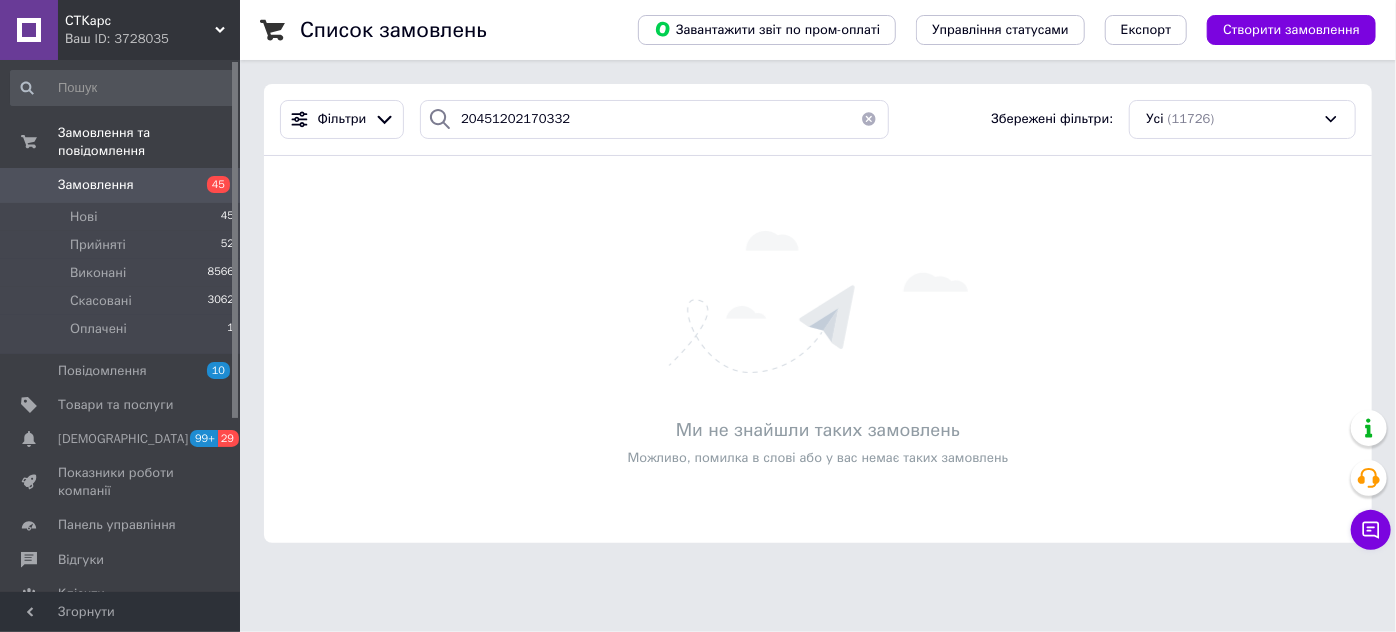 click on "Замовлення 45" at bounding box center [123, 185] 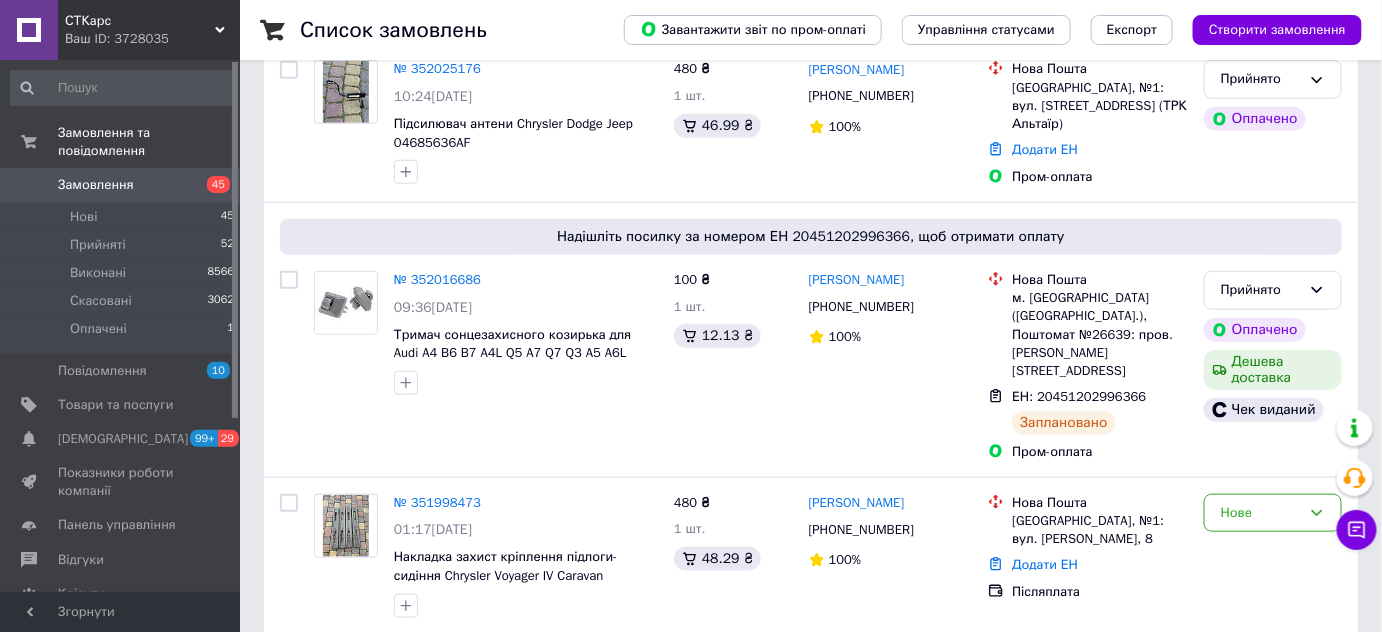 scroll, scrollTop: 425, scrollLeft: 0, axis: vertical 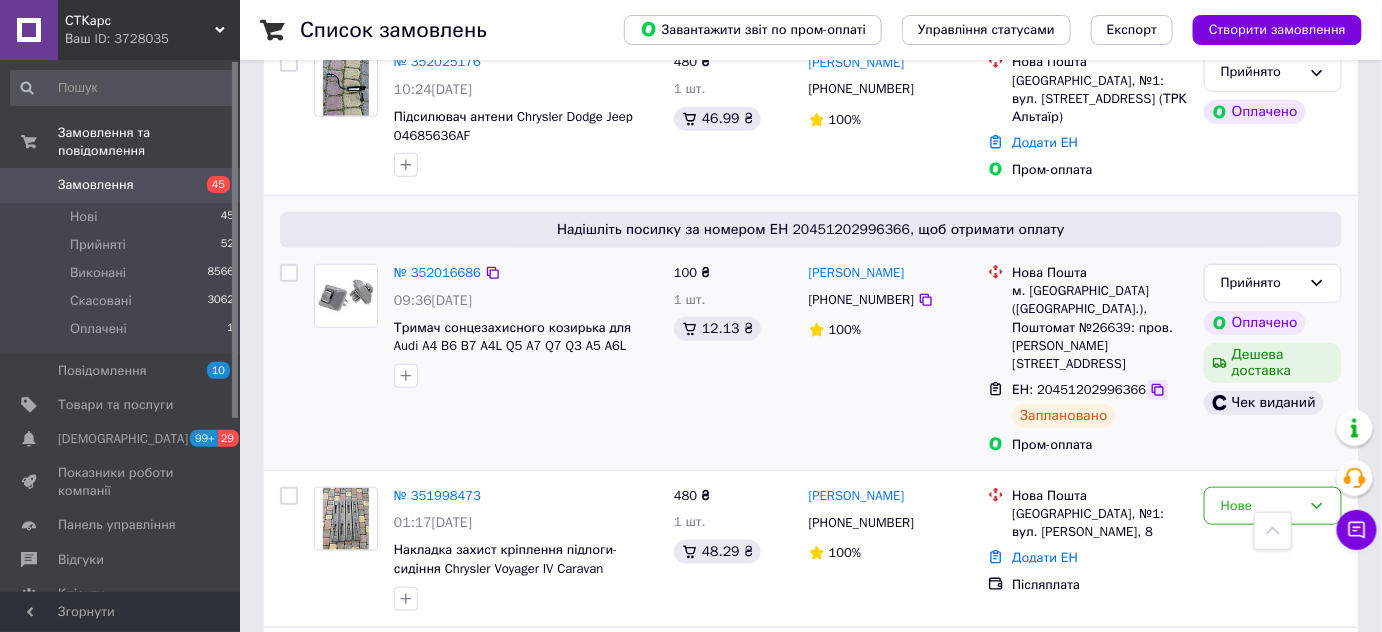 click 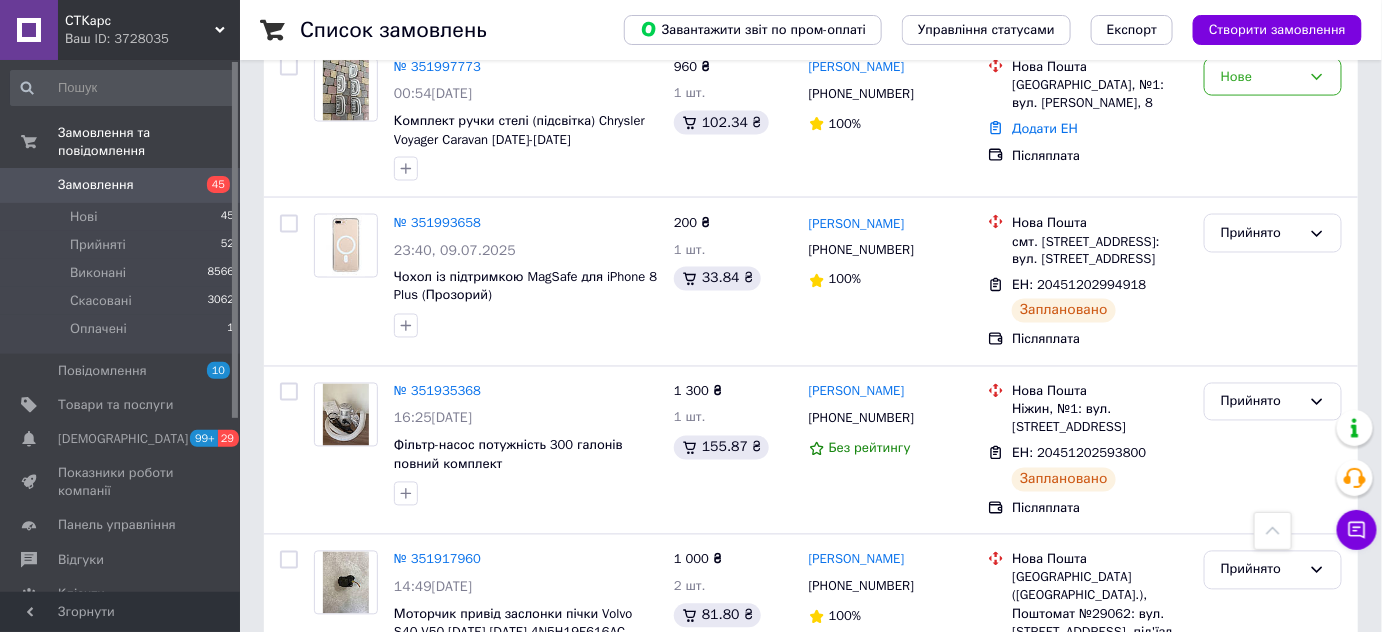 scroll, scrollTop: 1014, scrollLeft: 0, axis: vertical 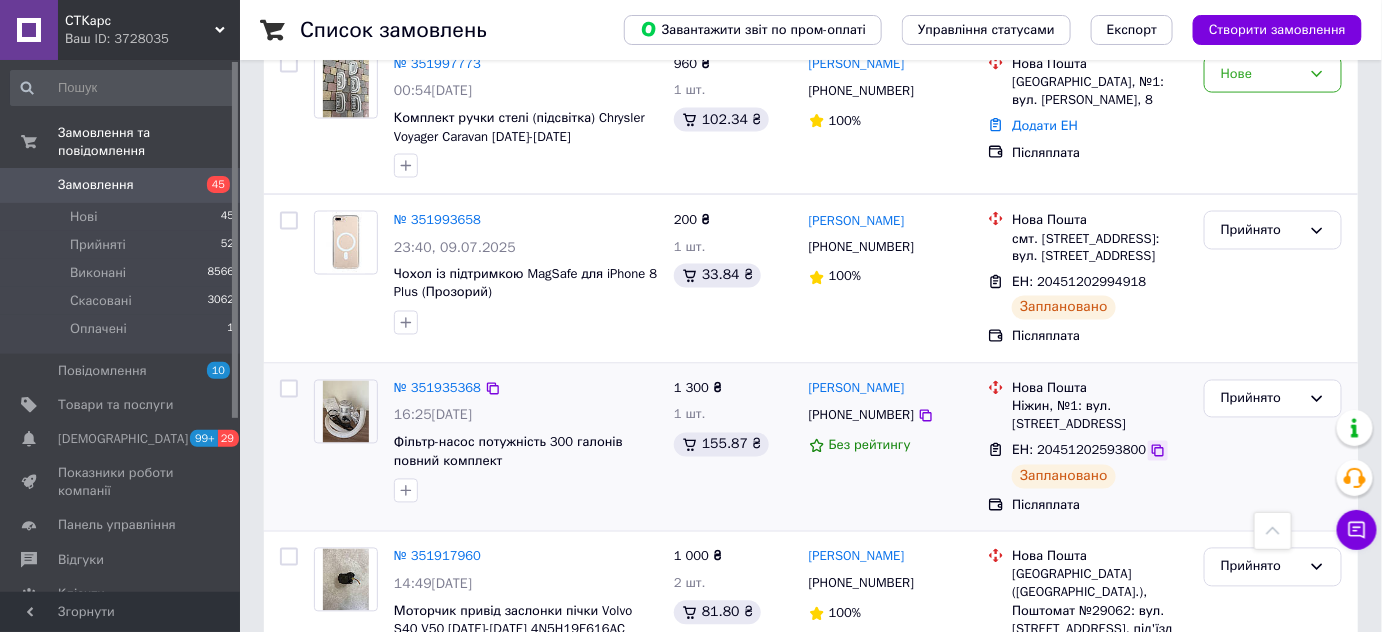 click 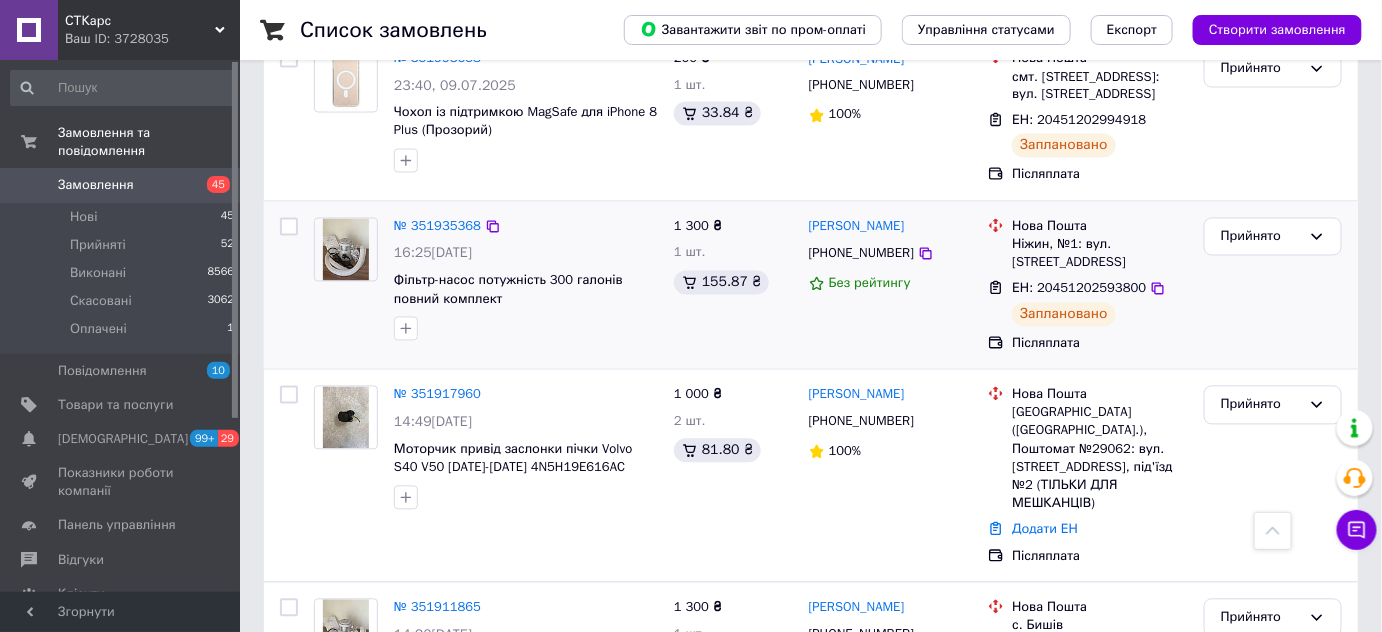 scroll, scrollTop: 1353, scrollLeft: 0, axis: vertical 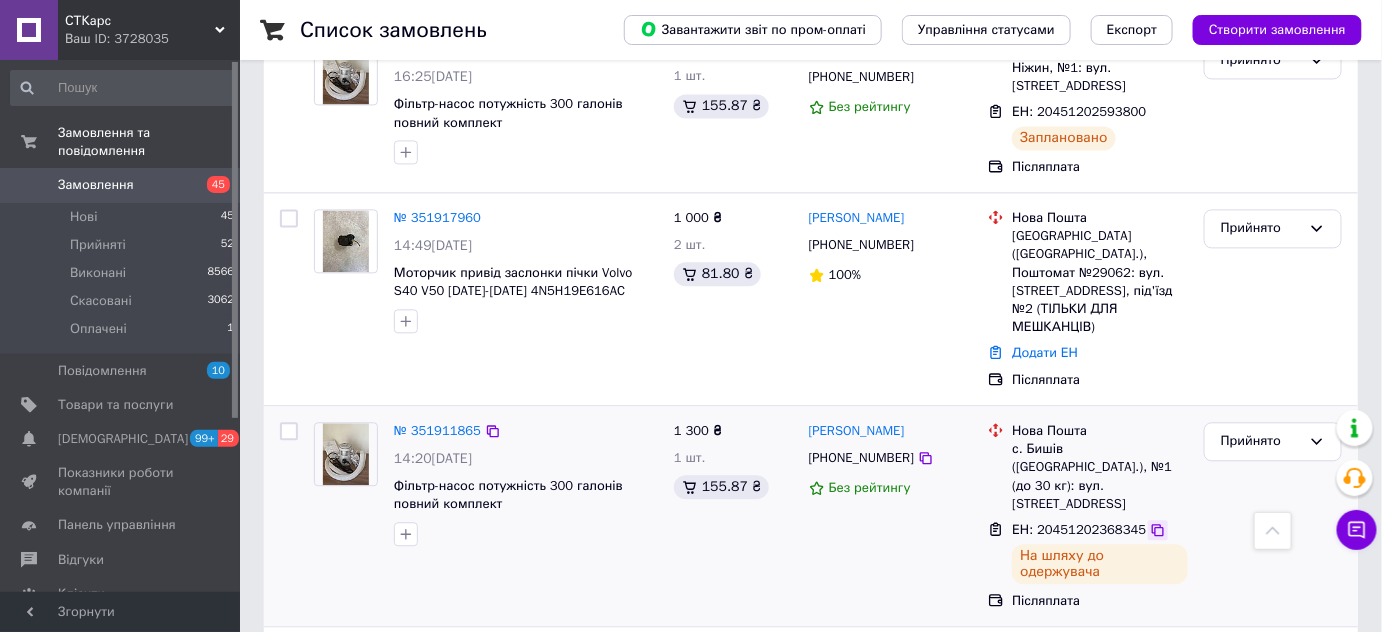 click 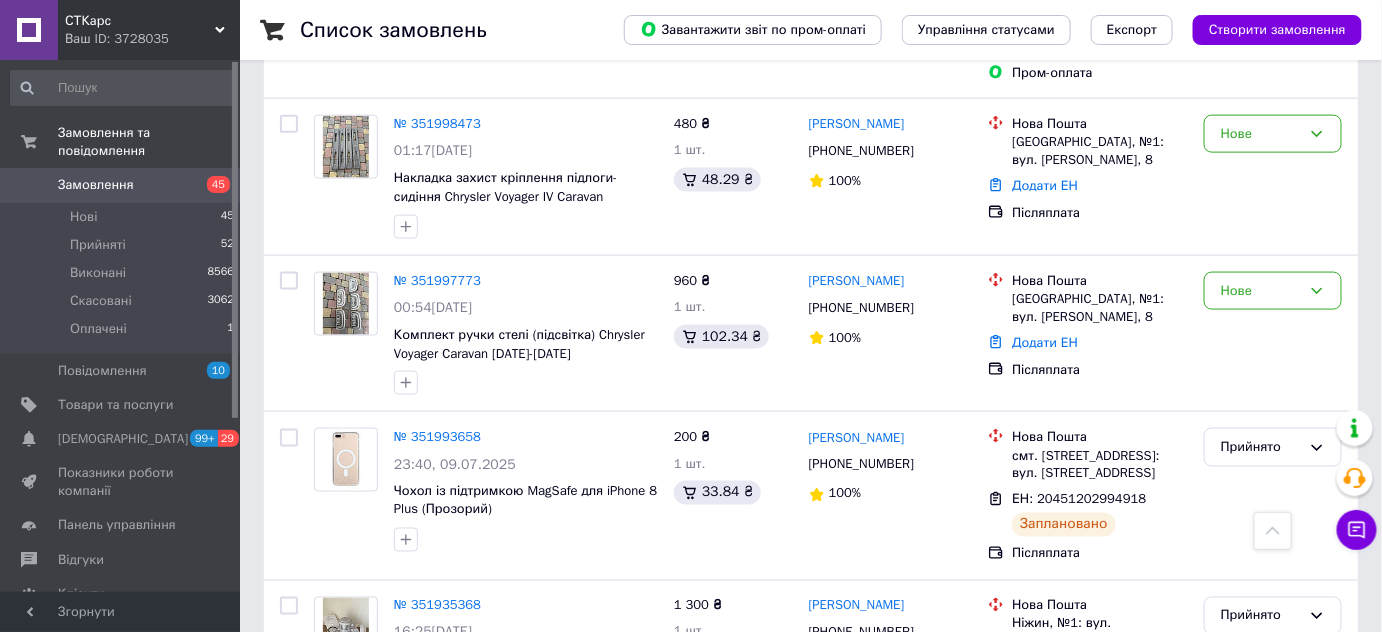 scroll, scrollTop: 817, scrollLeft: 0, axis: vertical 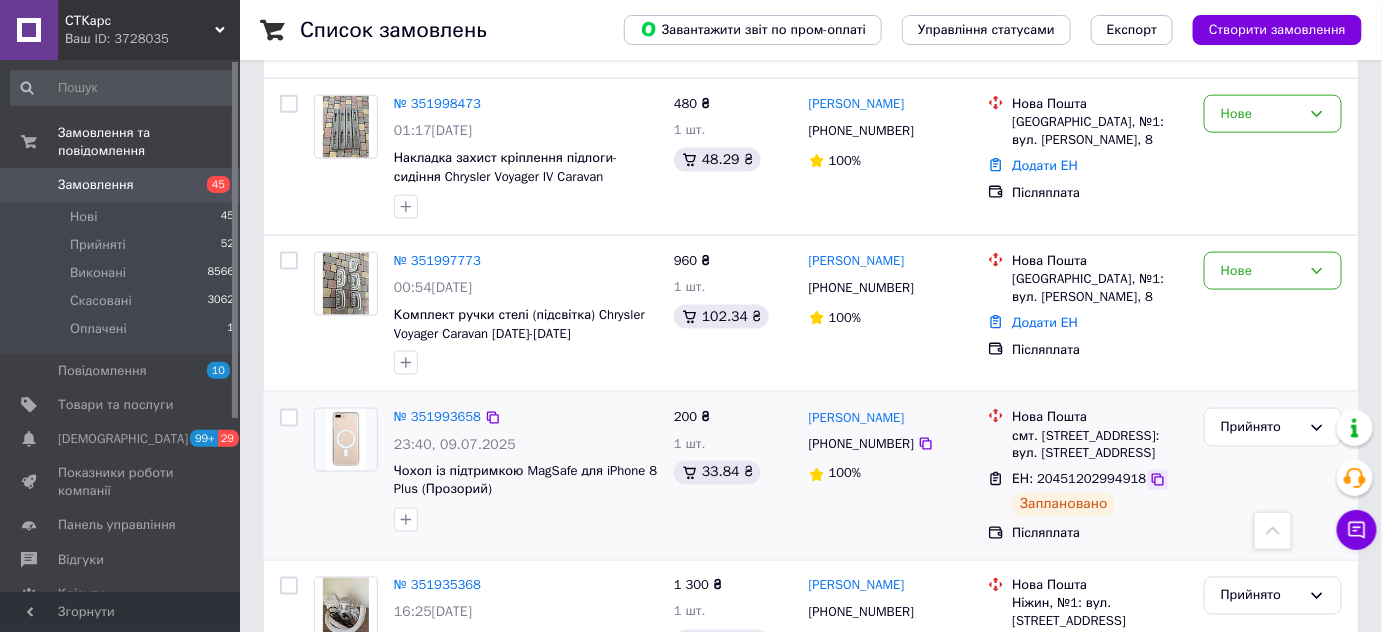 click 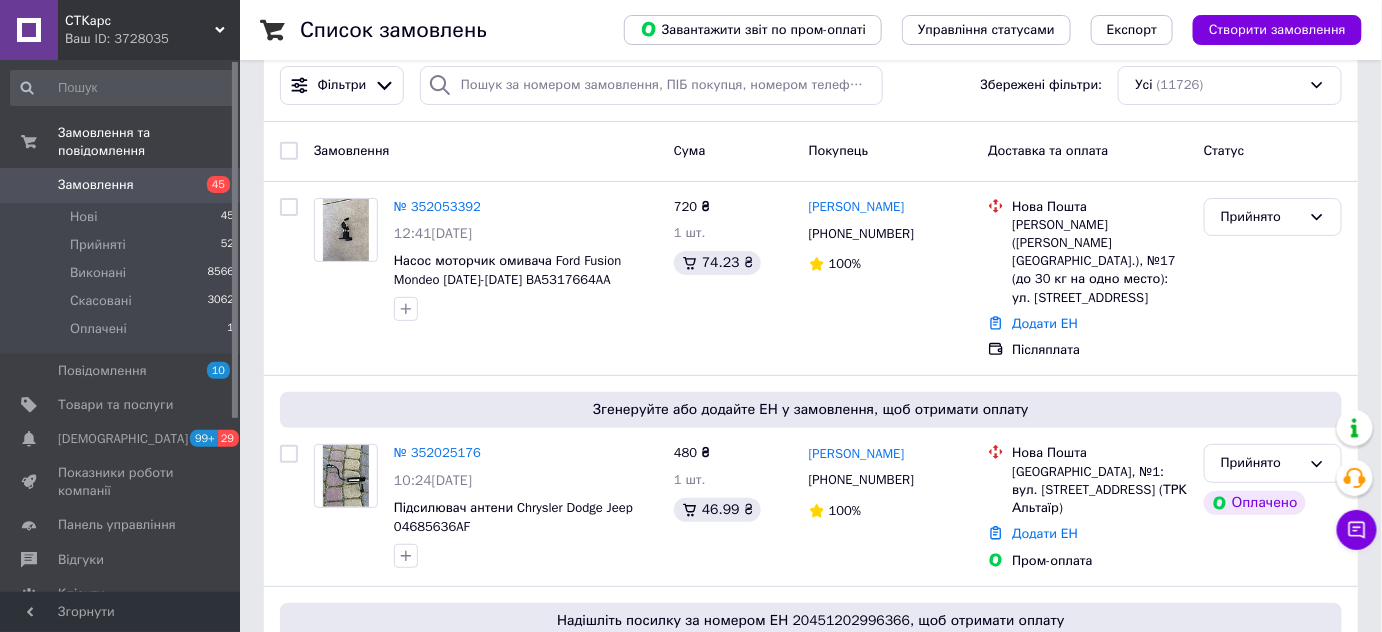 scroll, scrollTop: 0, scrollLeft: 0, axis: both 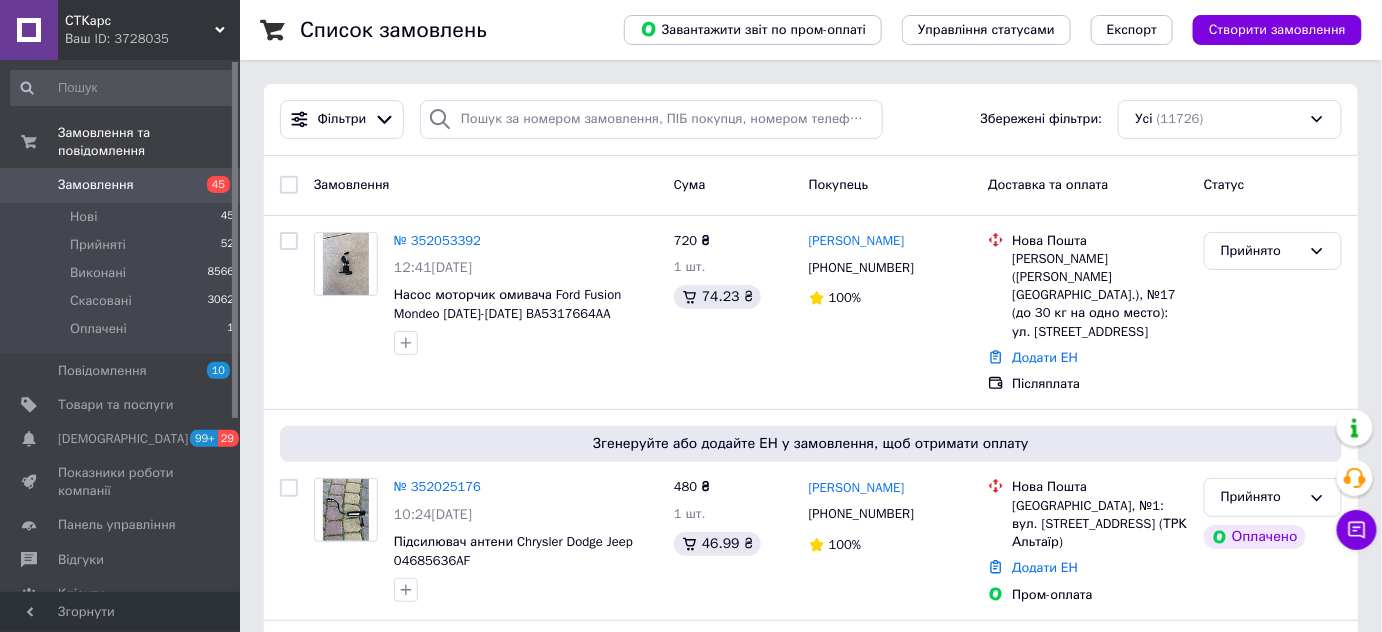 click on "СТКарс" at bounding box center (140, 21) 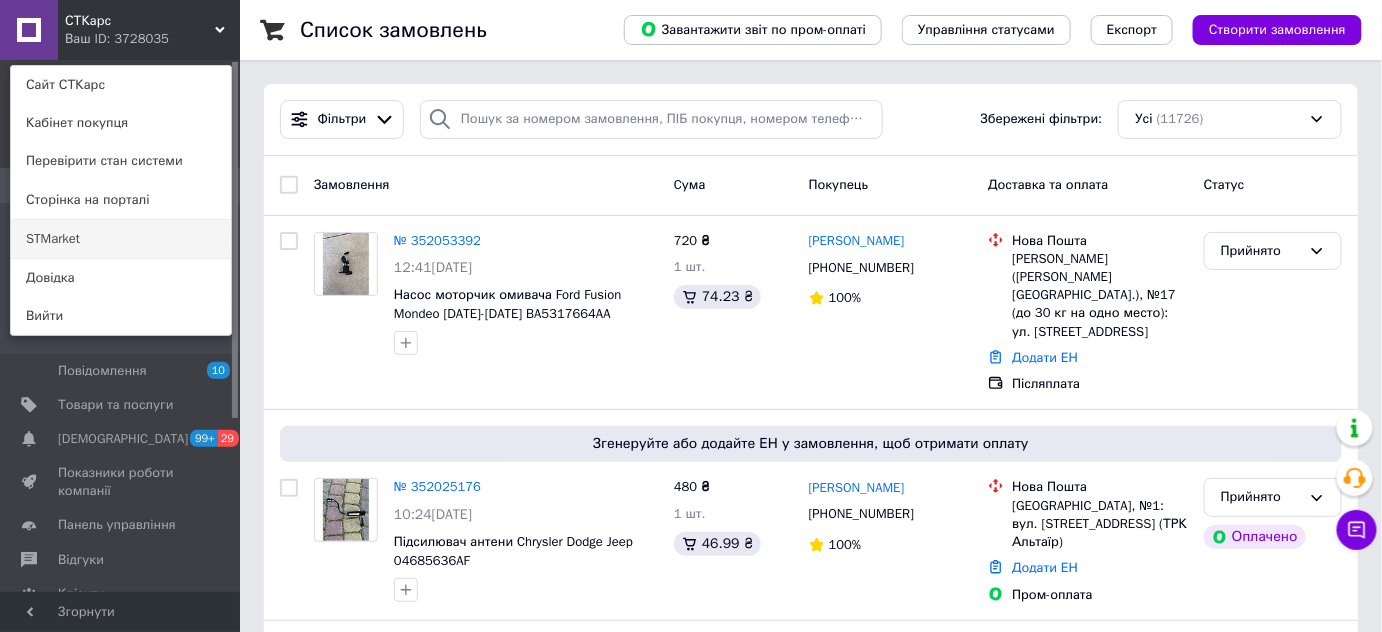 click on "STMarket" at bounding box center [121, 239] 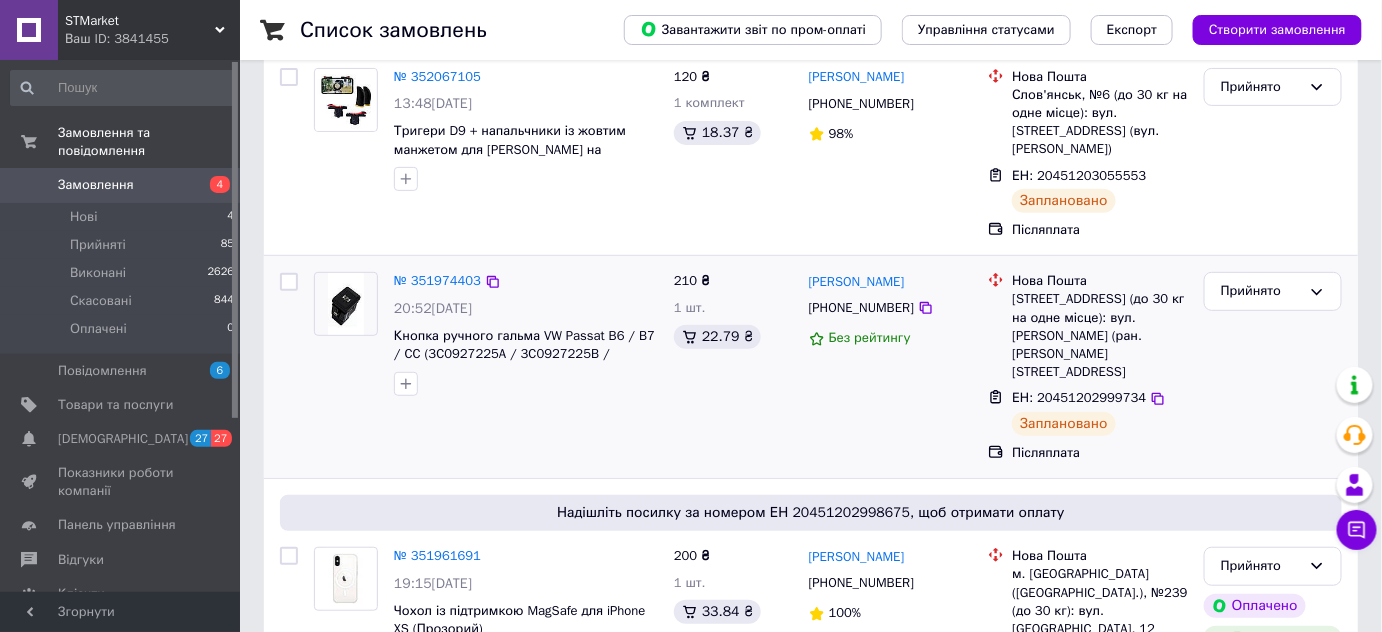 scroll, scrollTop: 211, scrollLeft: 0, axis: vertical 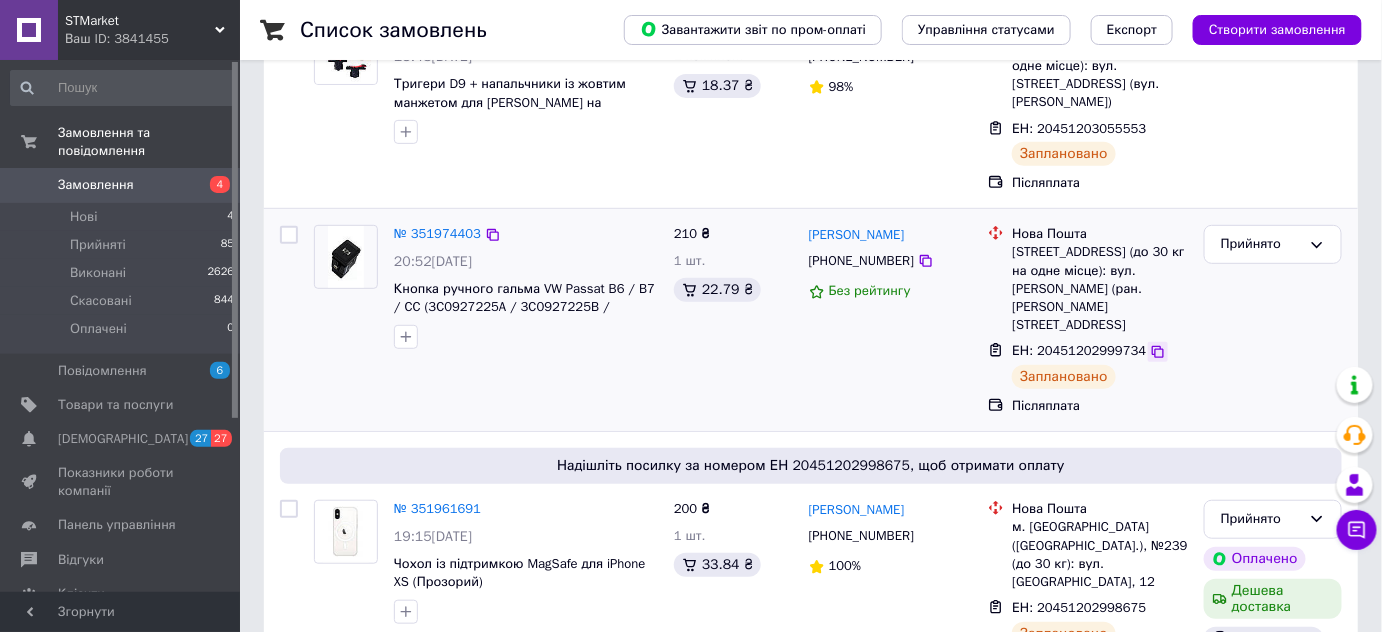 click at bounding box center [1158, 352] 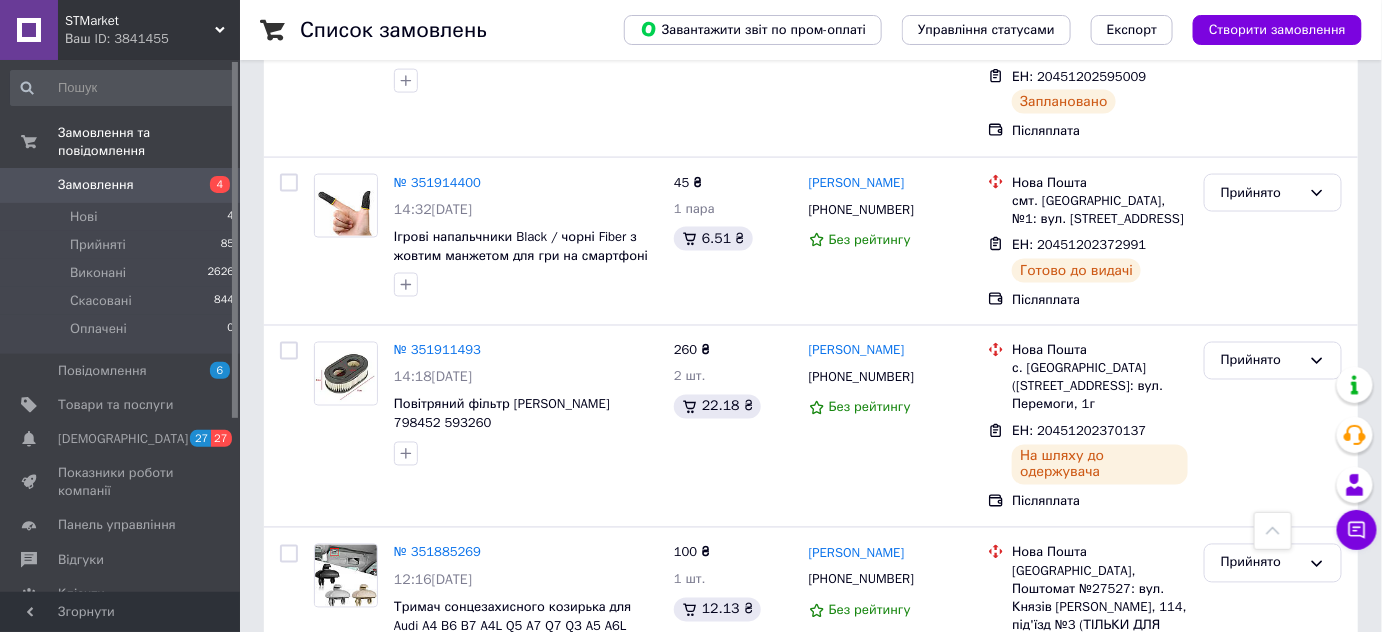 scroll, scrollTop: 969, scrollLeft: 0, axis: vertical 